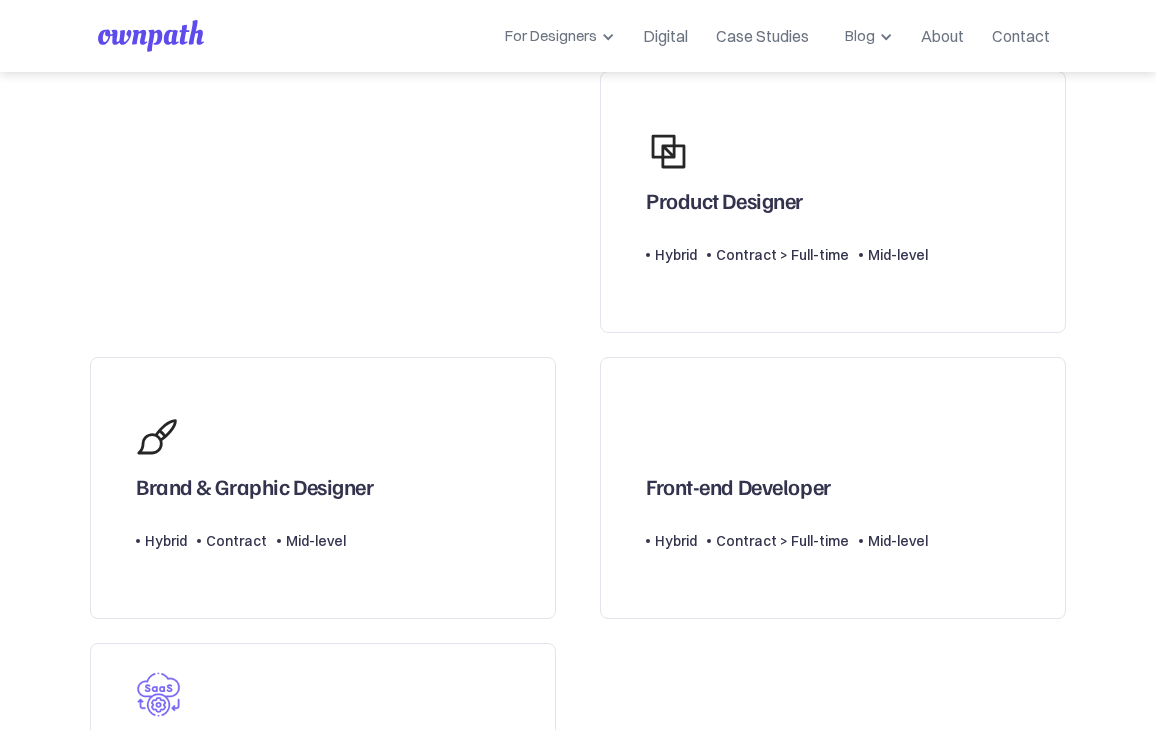 scroll, scrollTop: 528, scrollLeft: 0, axis: vertical 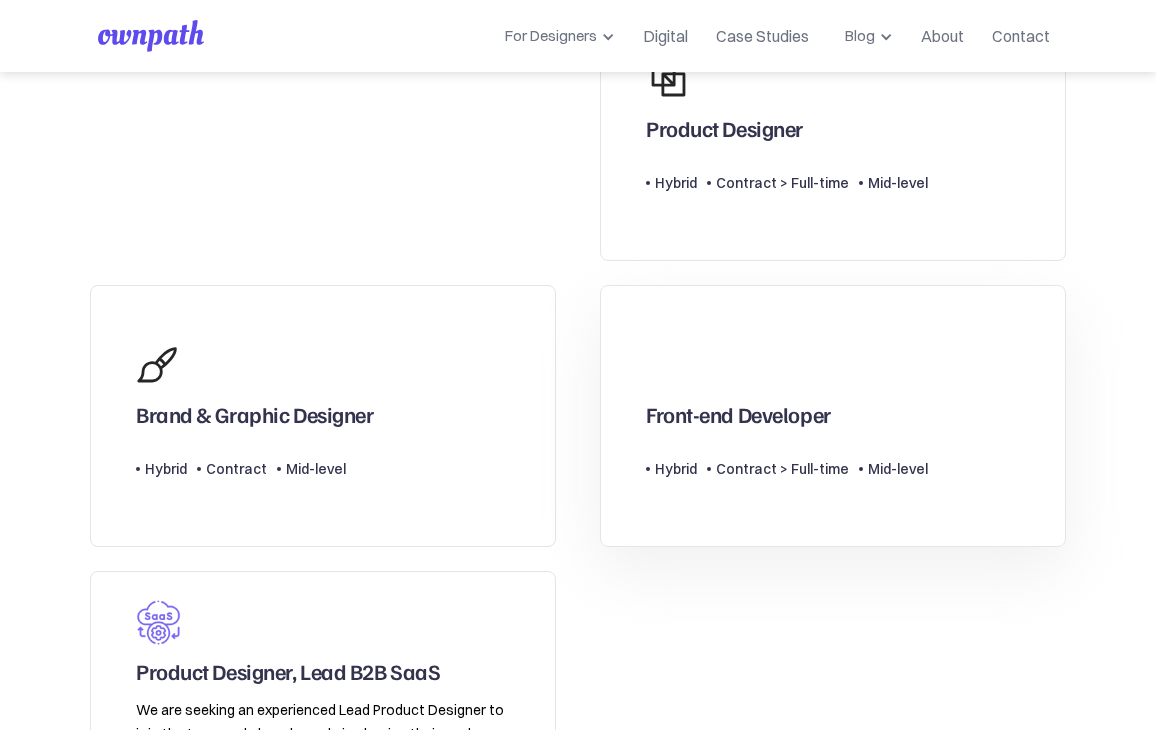click on "Front-end Developer" at bounding box center (787, 381) 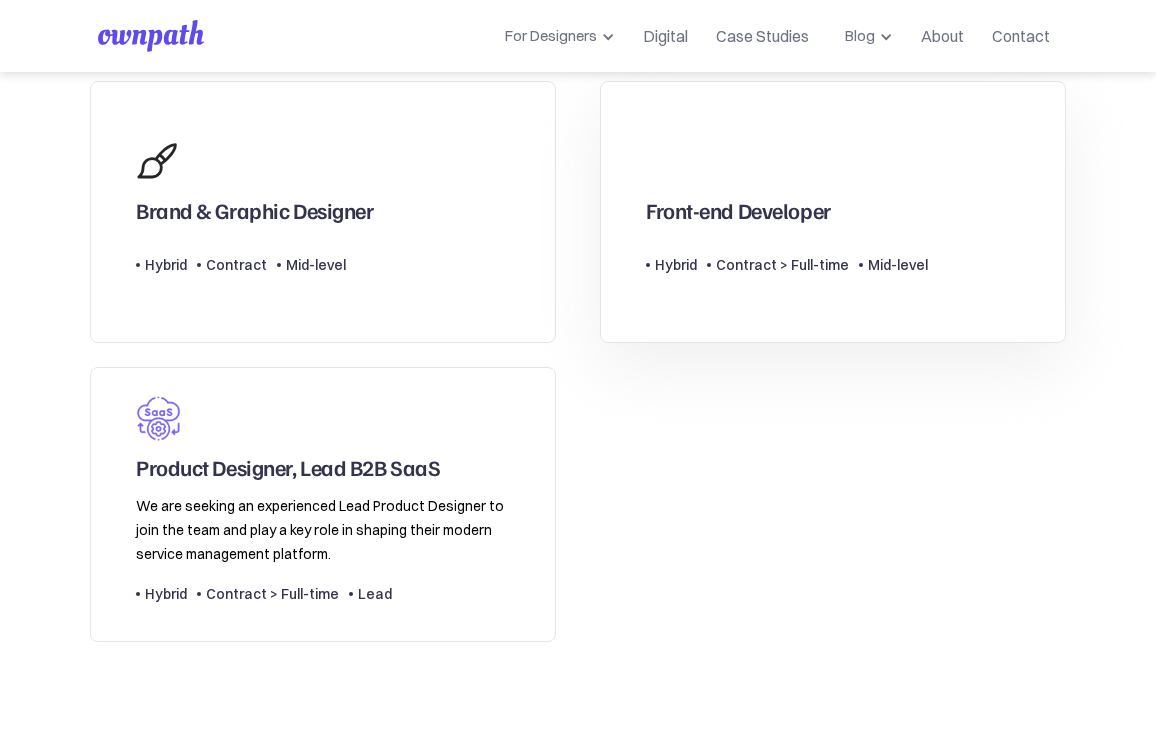 scroll, scrollTop: 704, scrollLeft: 0, axis: vertical 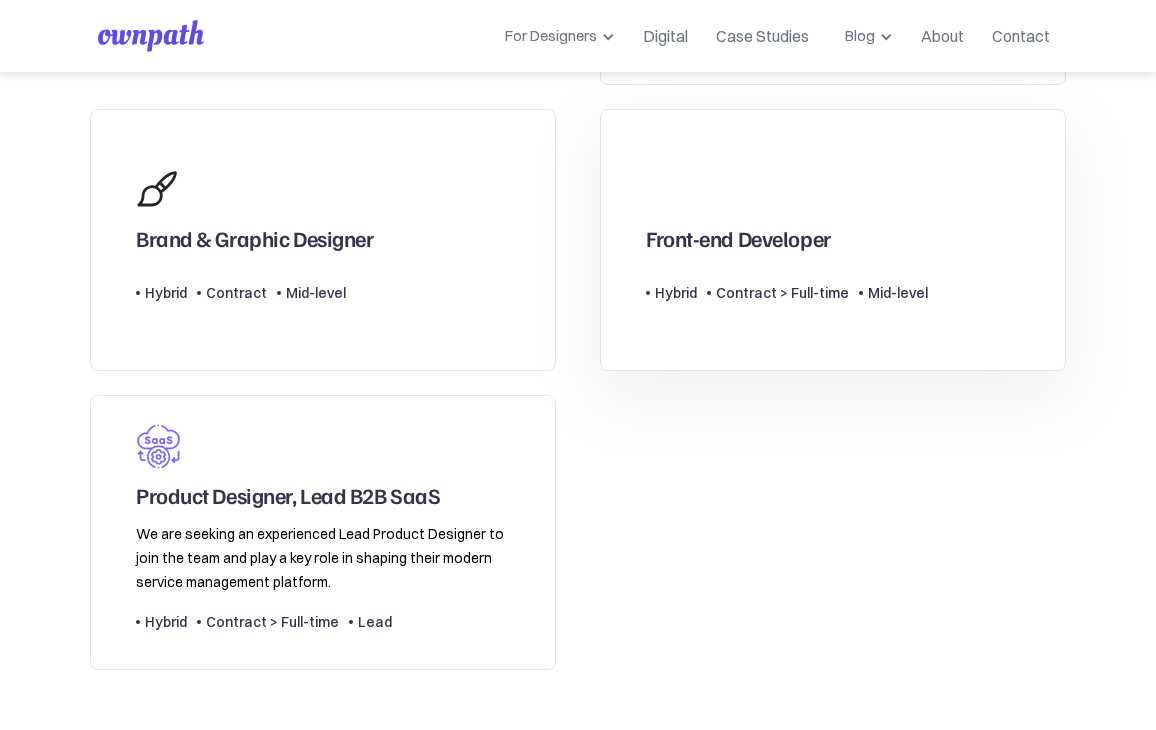 click on "Mid-level" at bounding box center (898, 293) 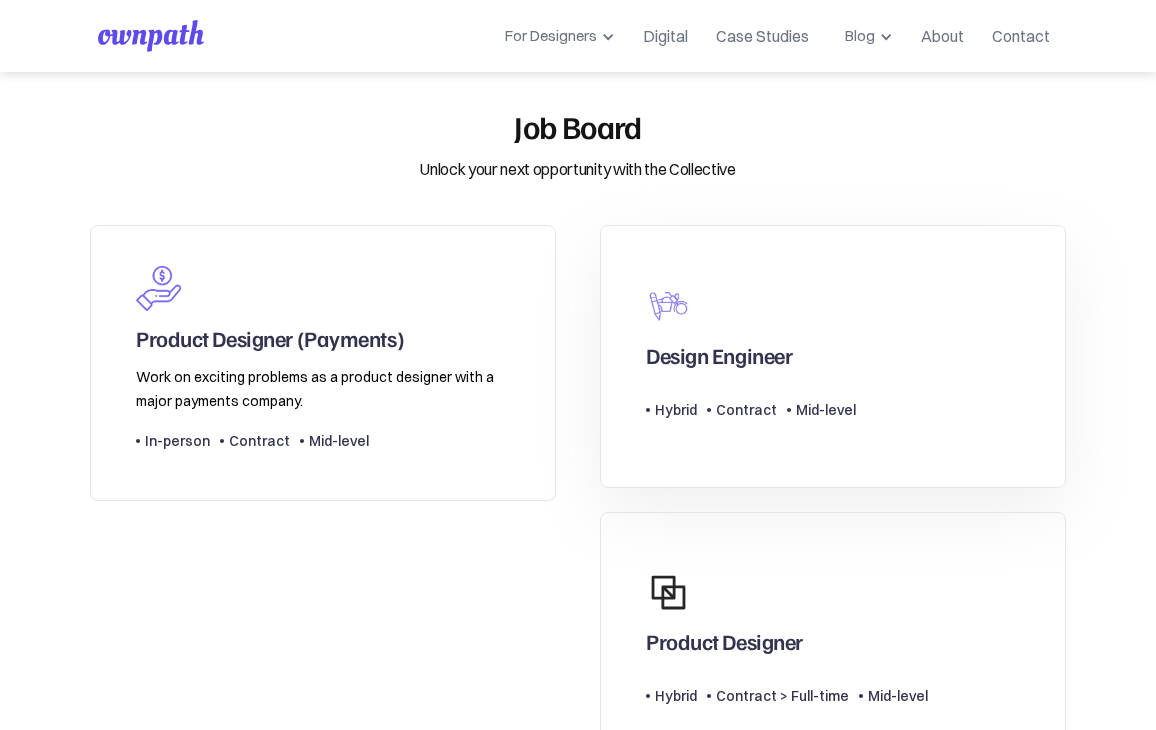 scroll, scrollTop: 176, scrollLeft: 0, axis: vertical 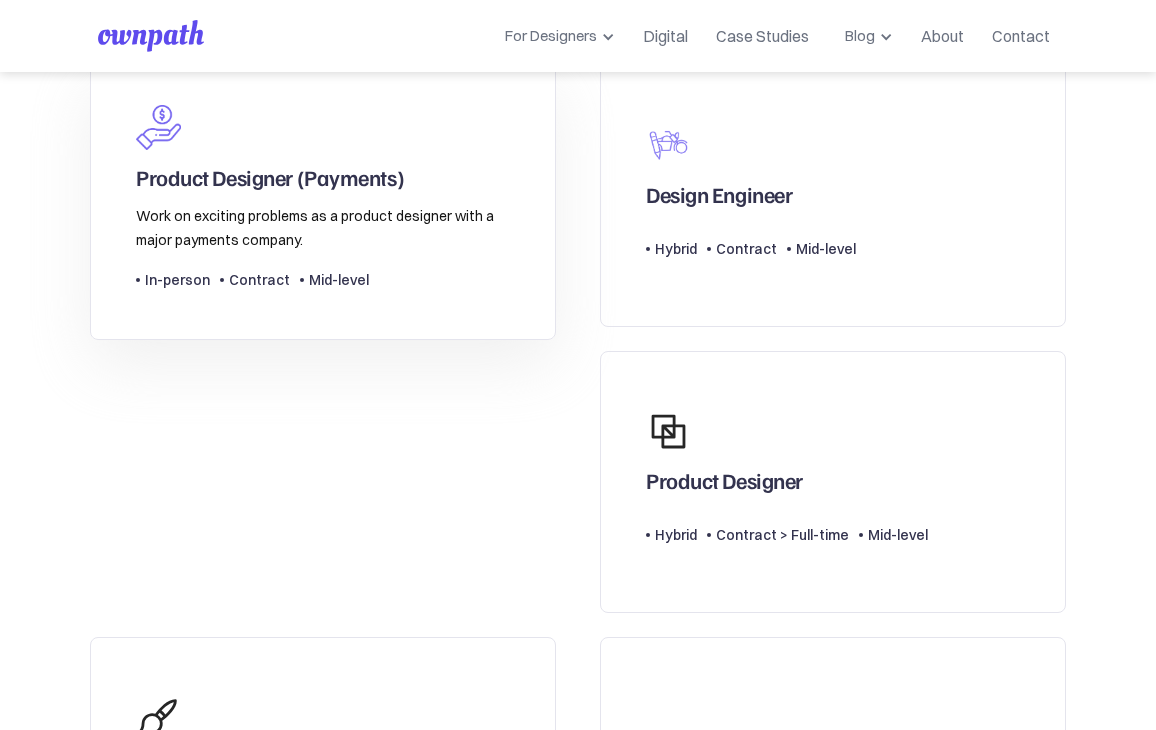 click on "Work on exciting problems as a product designer with a major payments company. Type Level In-person Contract Mid-level" at bounding box center (323, 248) 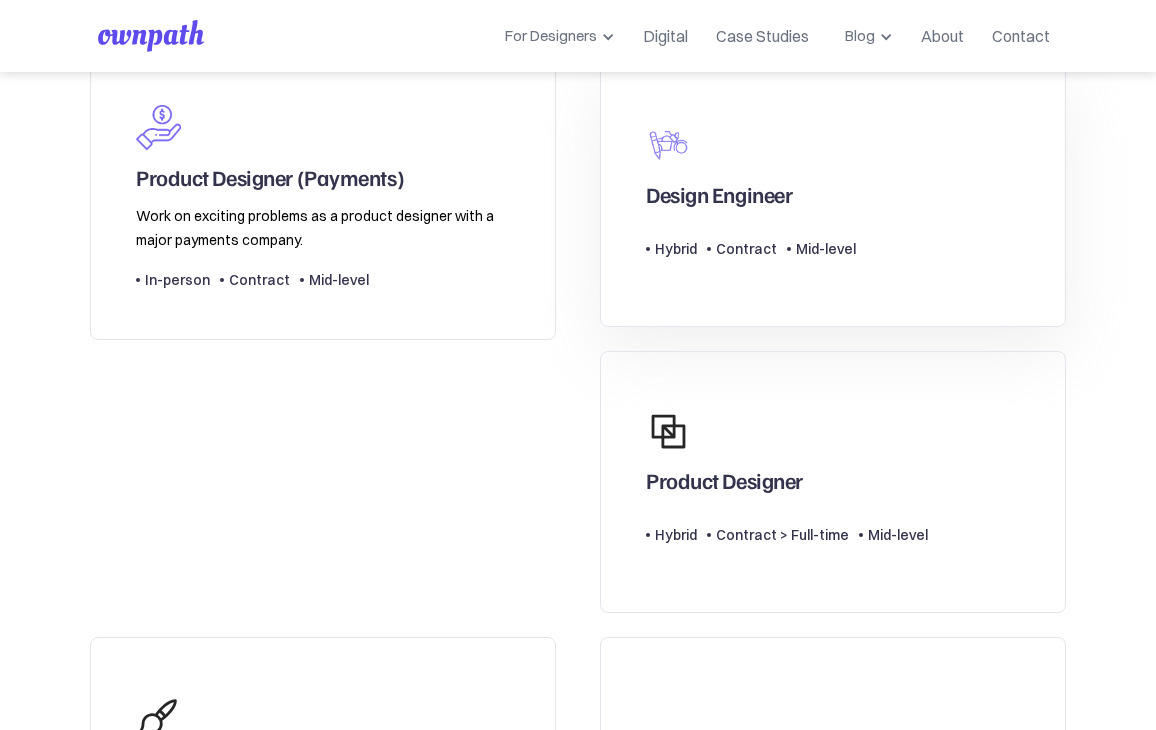 click on "Design Engineer  Type Level Hybrid Contract Mid-level" at bounding box center [833, 195] 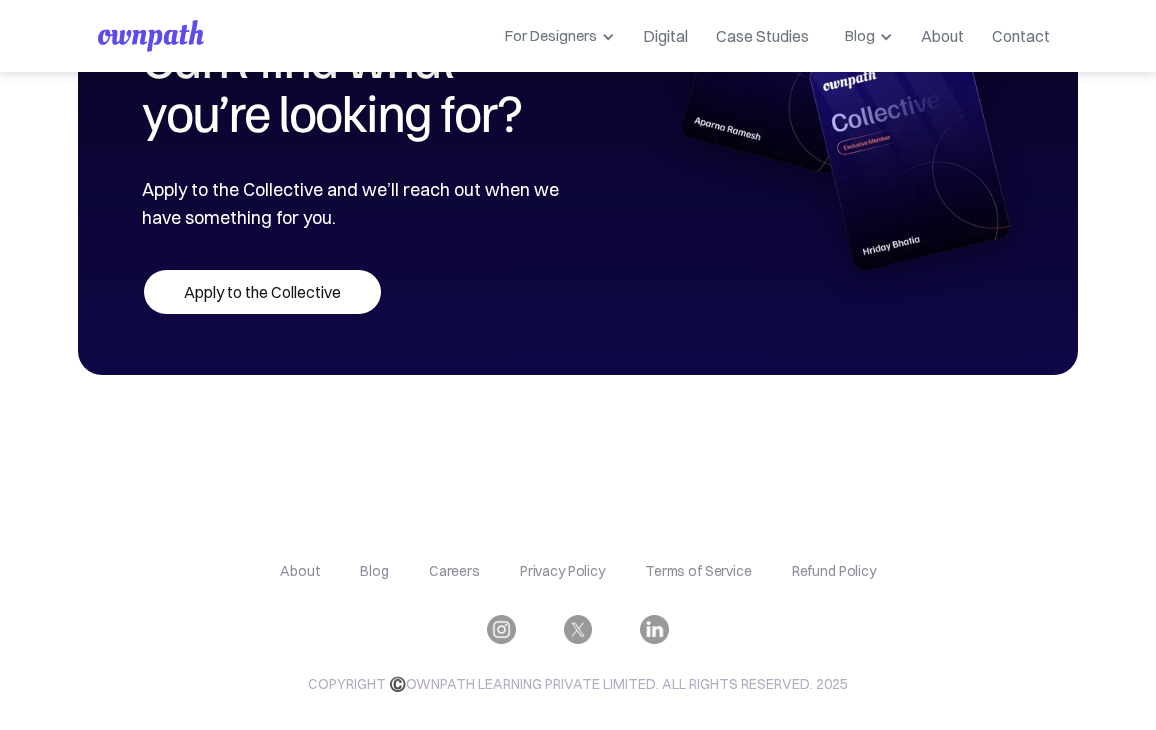 scroll, scrollTop: 1573, scrollLeft: 0, axis: vertical 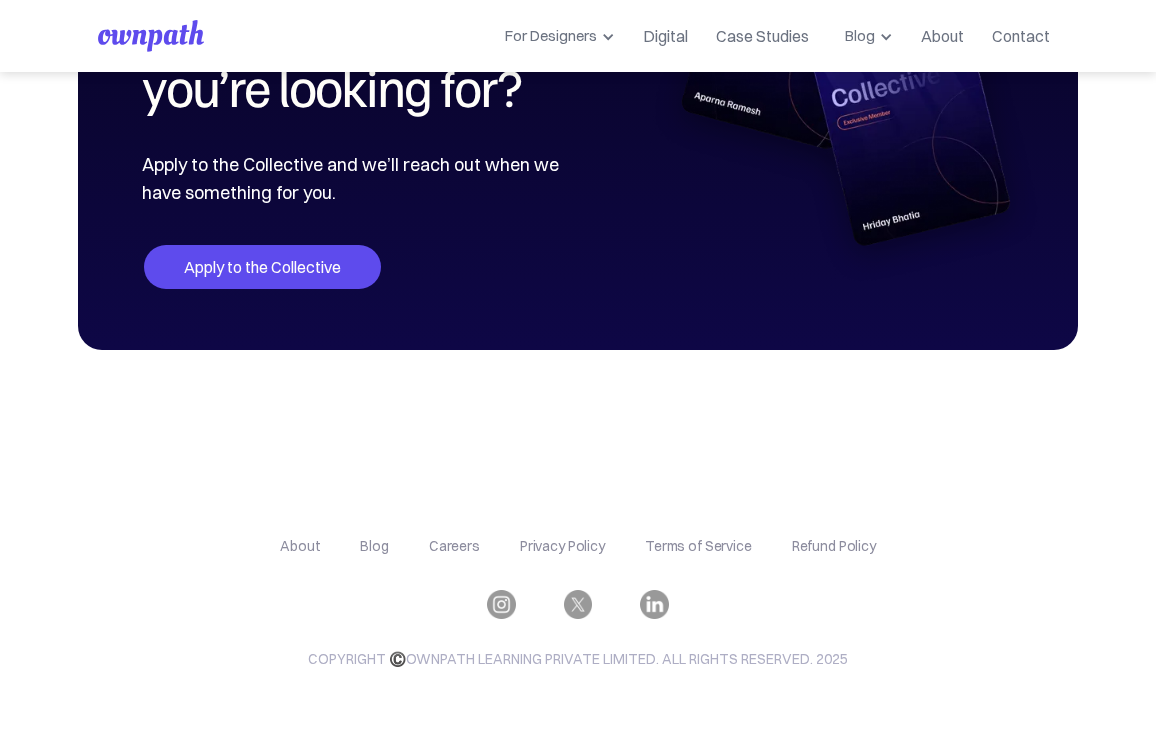 click on "Apply to the Collective" at bounding box center (262, 267) 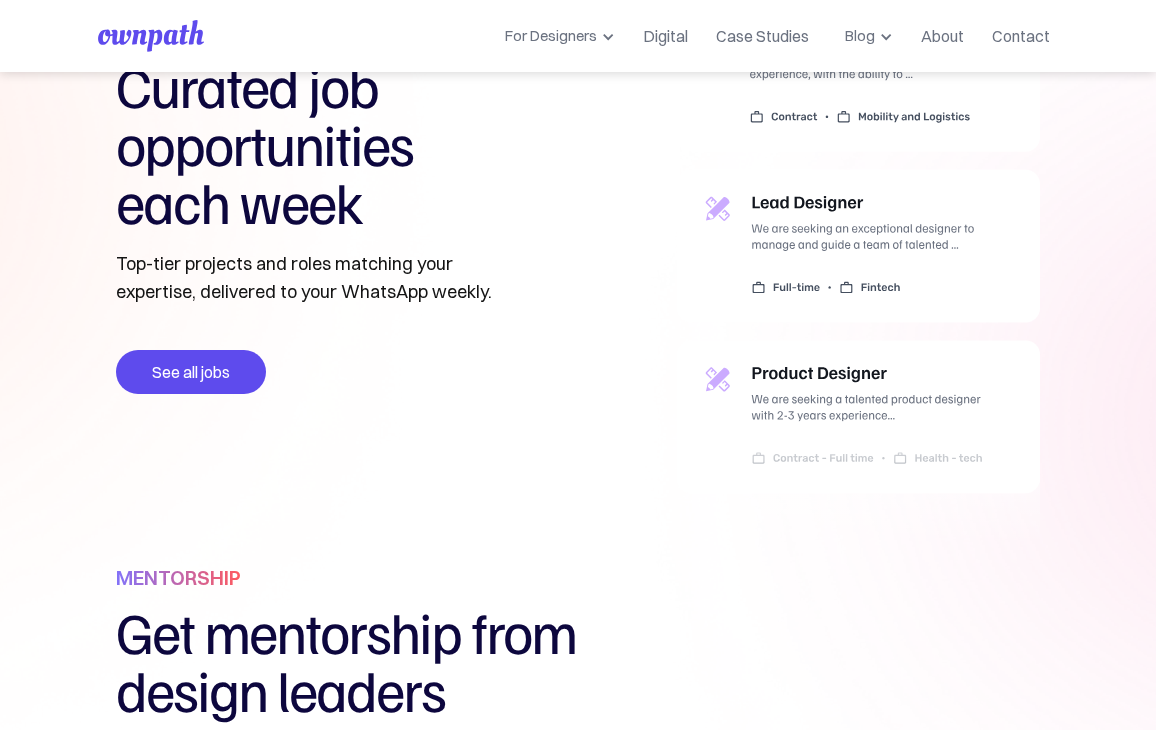 scroll, scrollTop: 880, scrollLeft: 0, axis: vertical 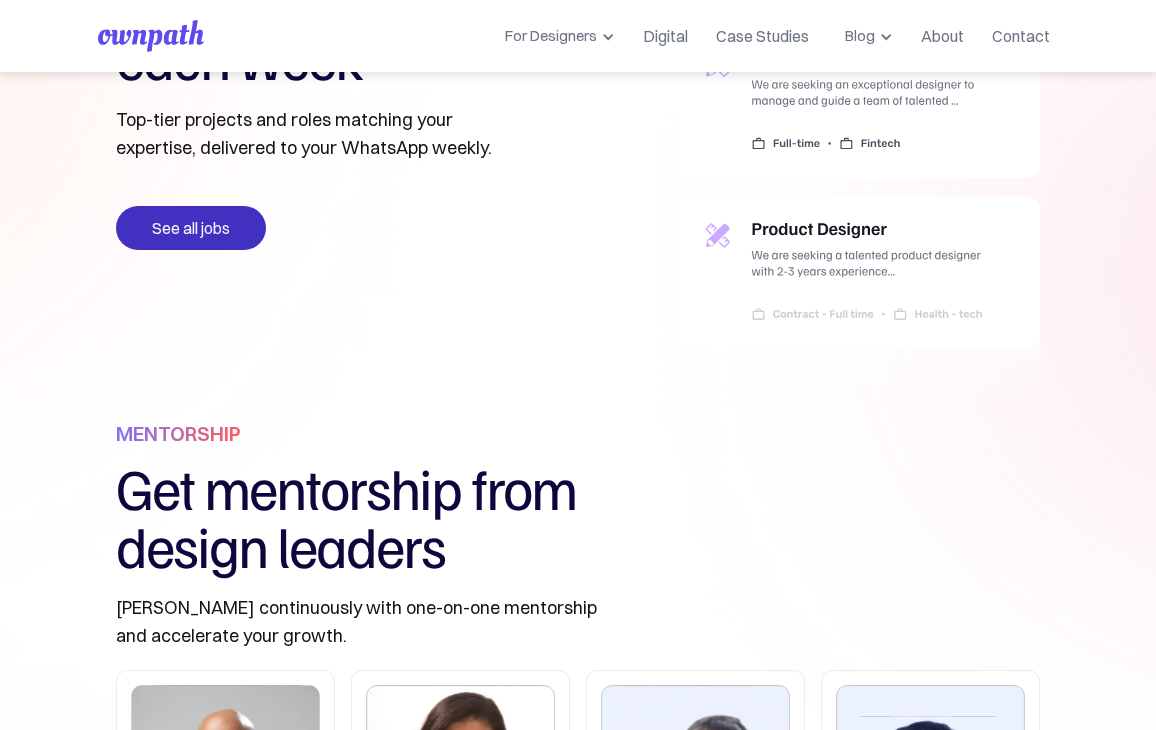 click on "See all jobs" at bounding box center [191, 228] 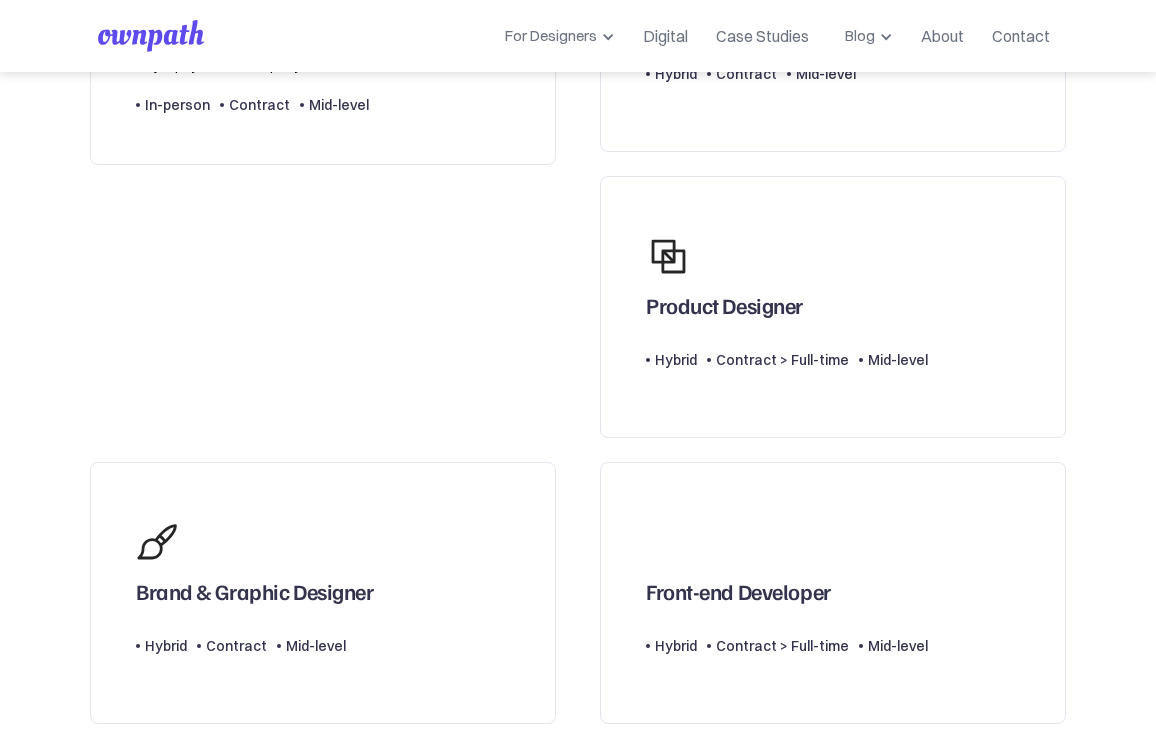 scroll, scrollTop: 704, scrollLeft: 0, axis: vertical 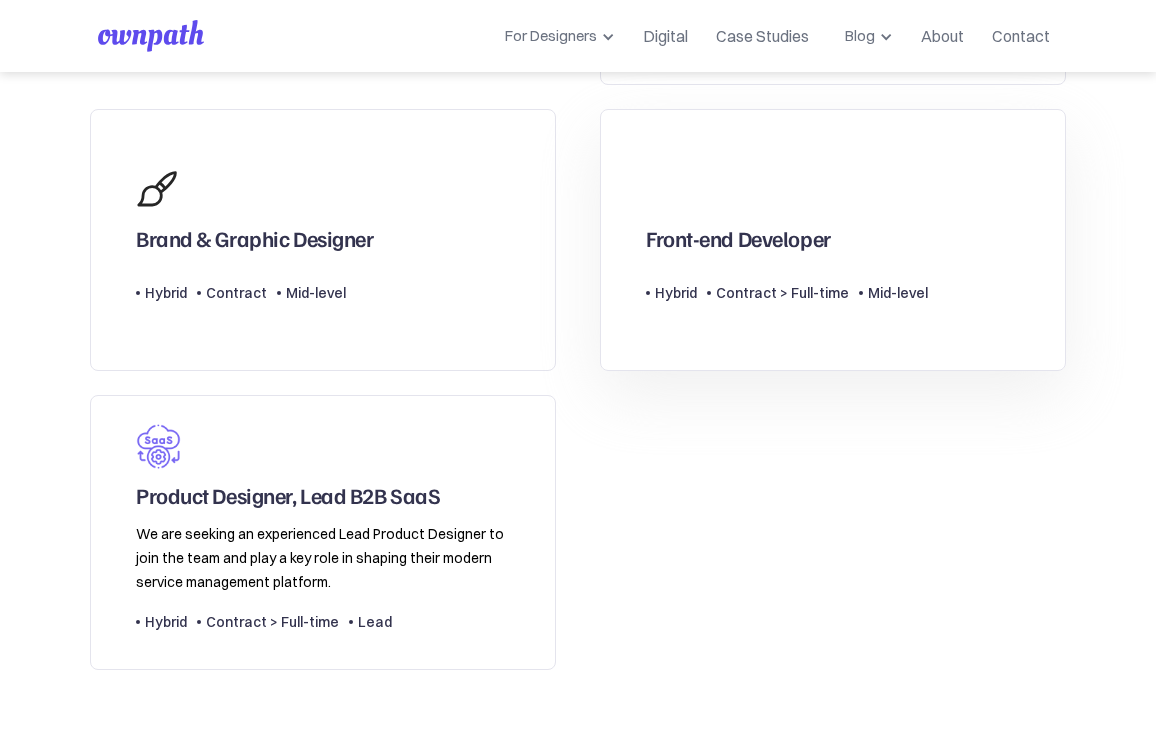 click on "Front-end Developer" at bounding box center (738, 238) 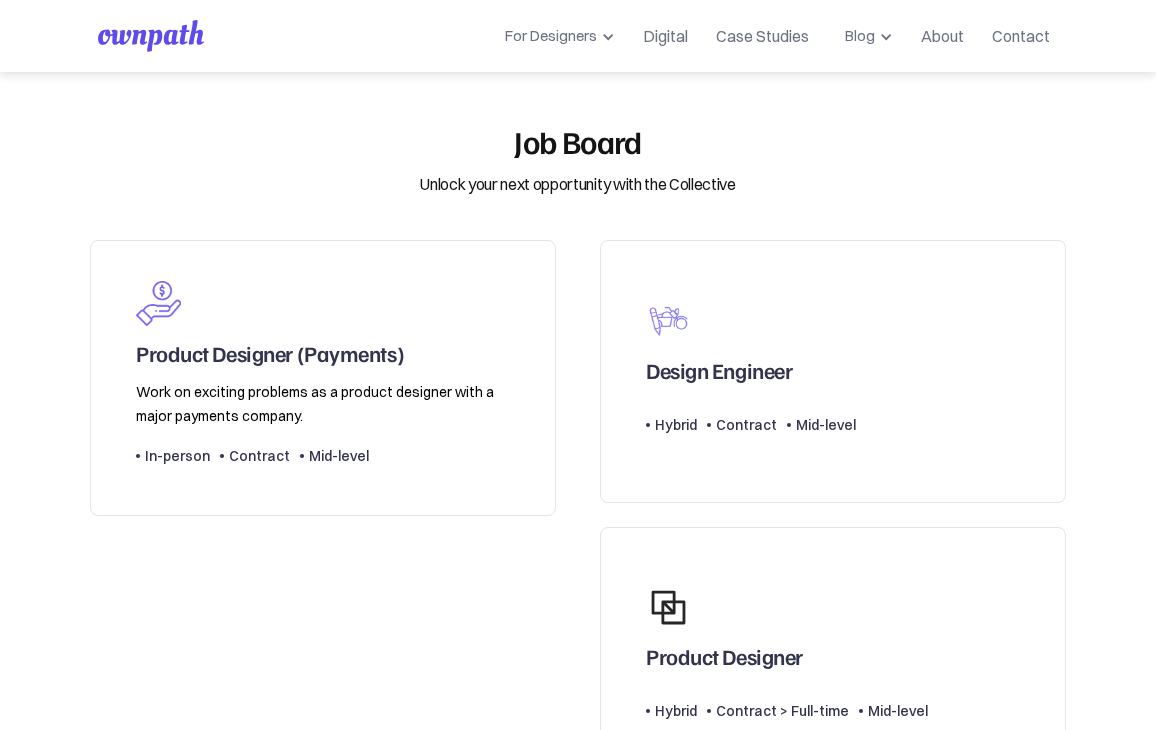 scroll, scrollTop: 0, scrollLeft: 0, axis: both 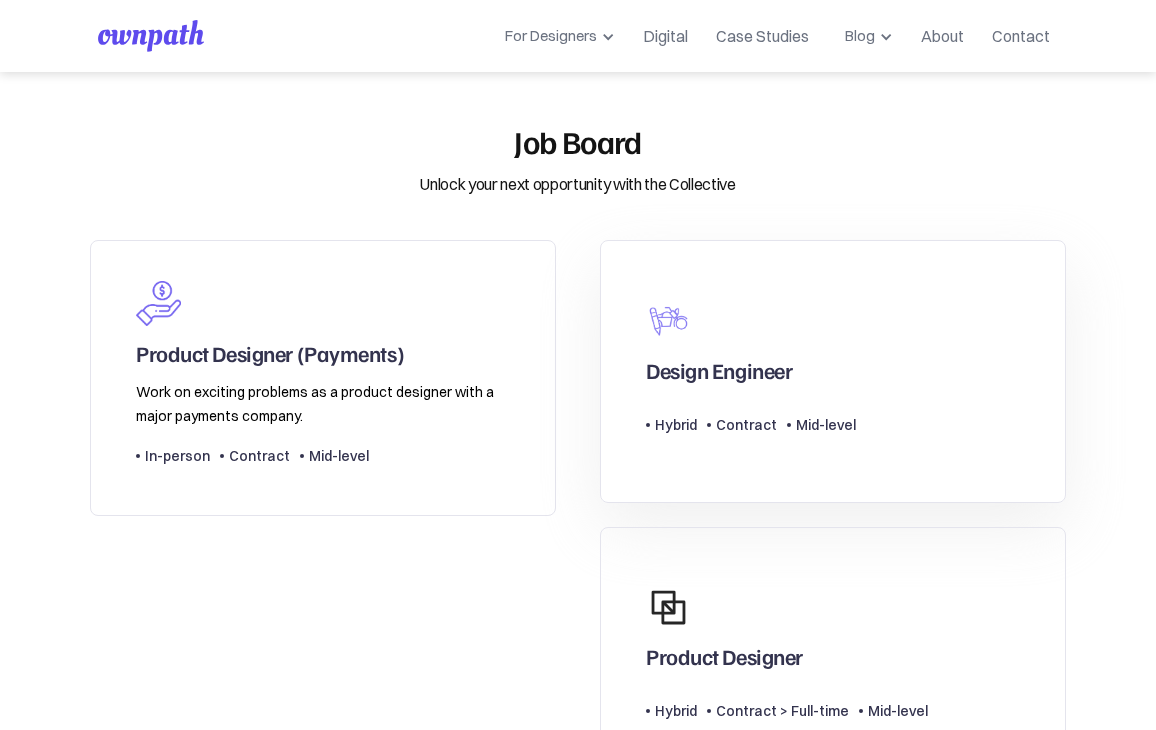 click on "Type Level Hybrid Contract Mid-level" at bounding box center (751, 417) 